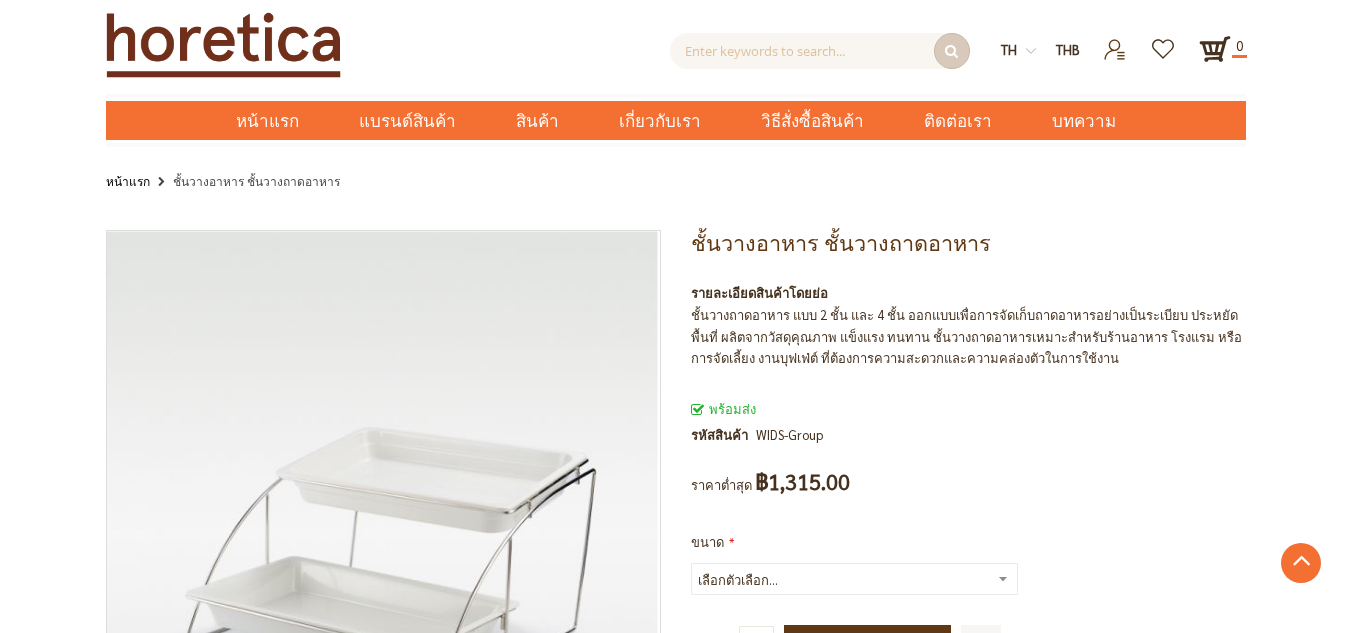 scroll, scrollTop: 1200, scrollLeft: 0, axis: vertical 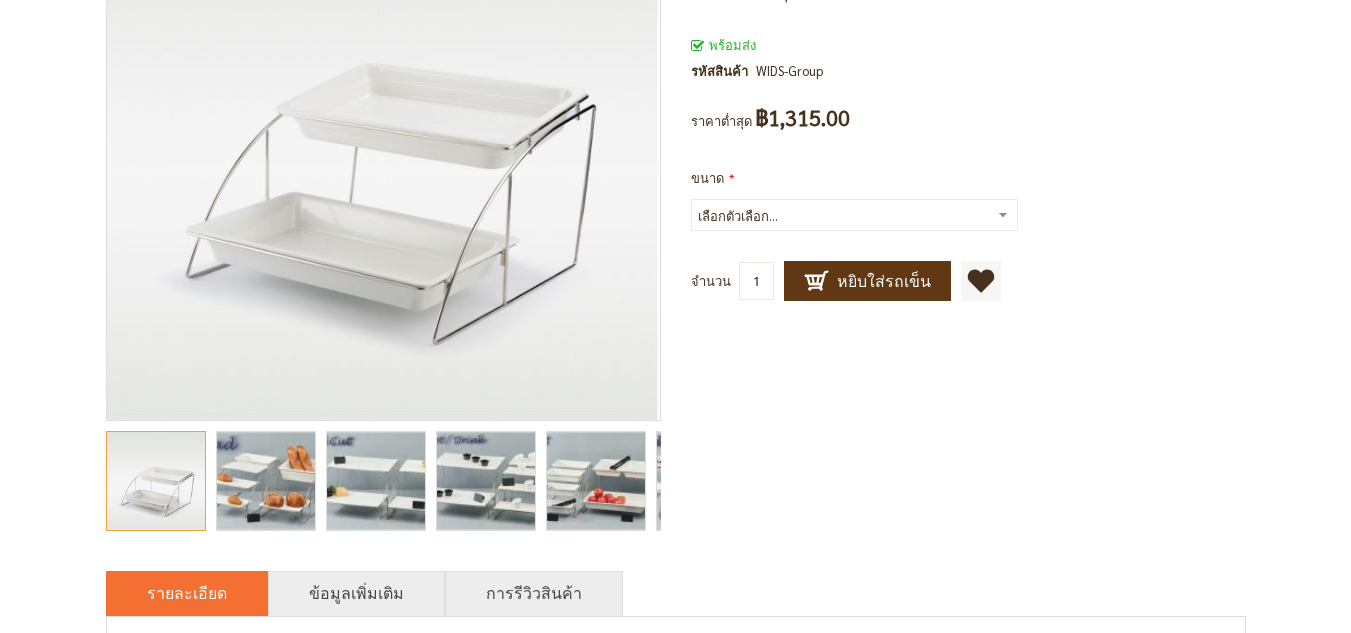 click at bounding box center [265, 481] 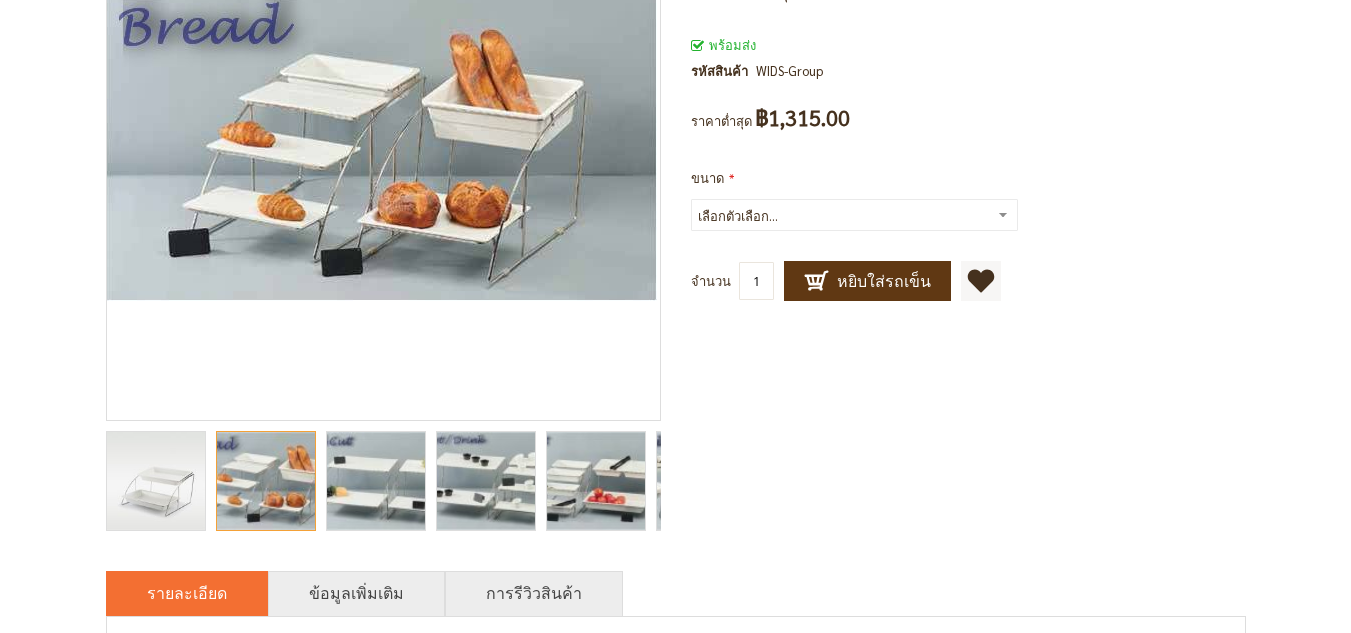 click at bounding box center (601, 481) 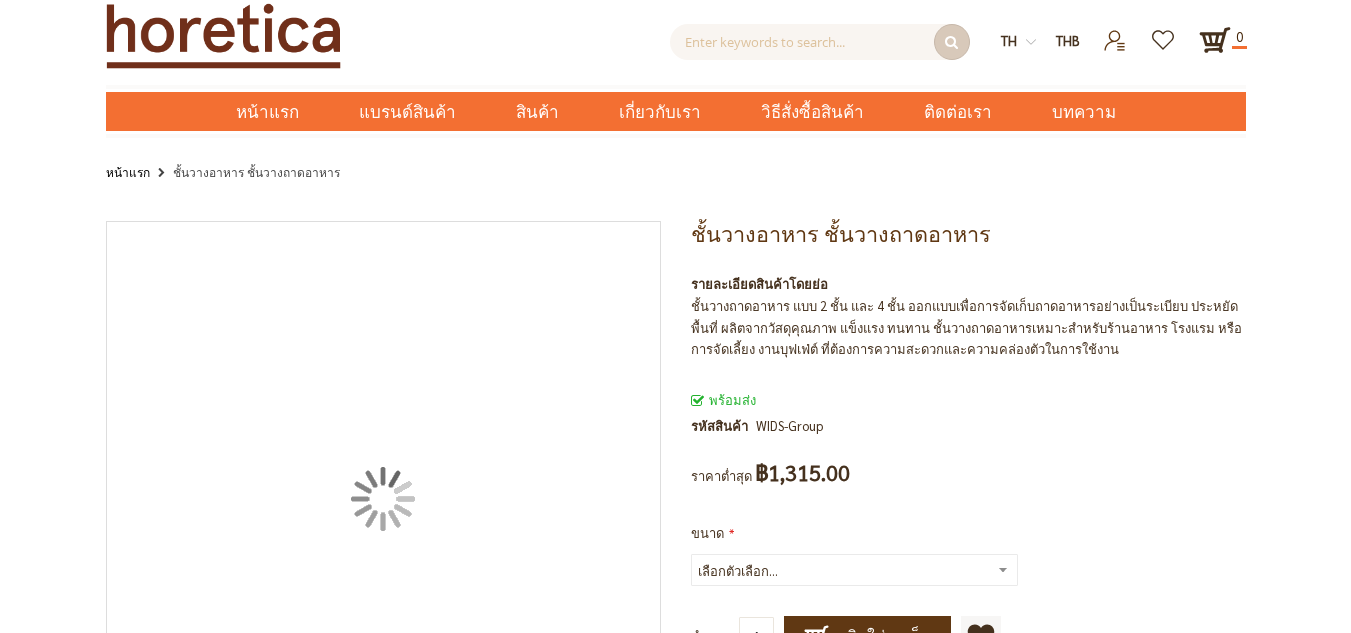 scroll, scrollTop: 0, scrollLeft: 0, axis: both 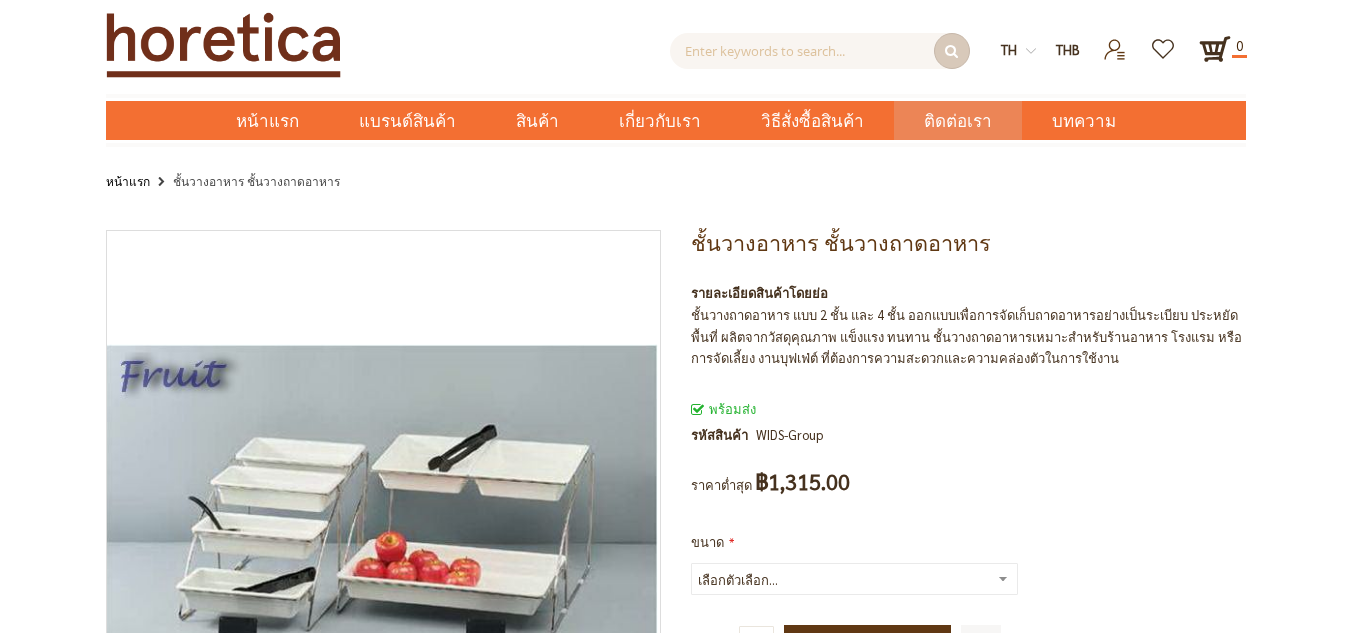 click on "ติดต่อเรา" at bounding box center [958, 121] 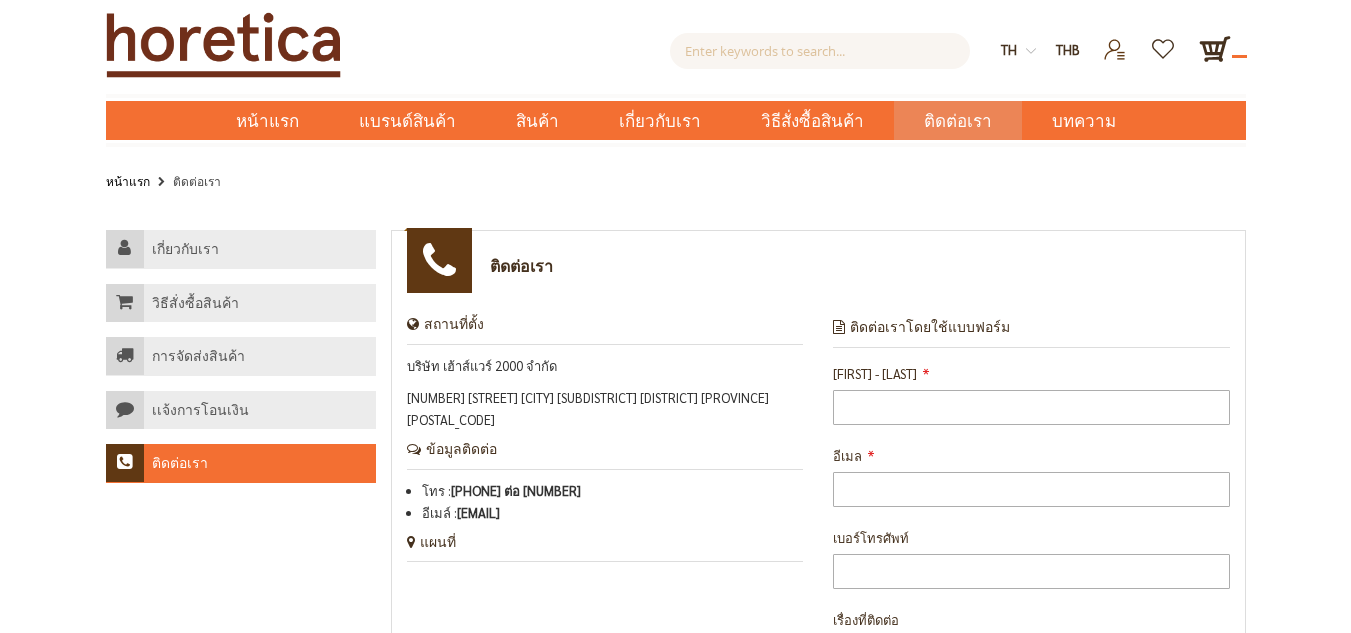 scroll, scrollTop: 0, scrollLeft: 0, axis: both 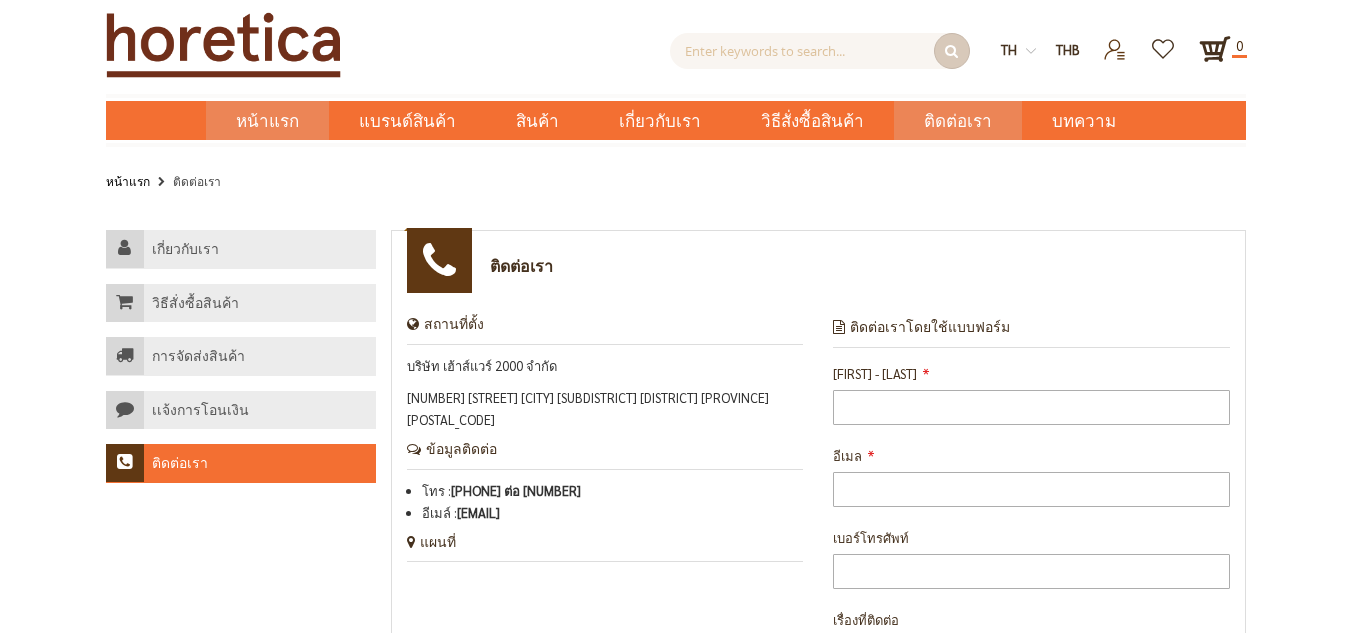 click on "หน้าแรก" at bounding box center [267, 121] 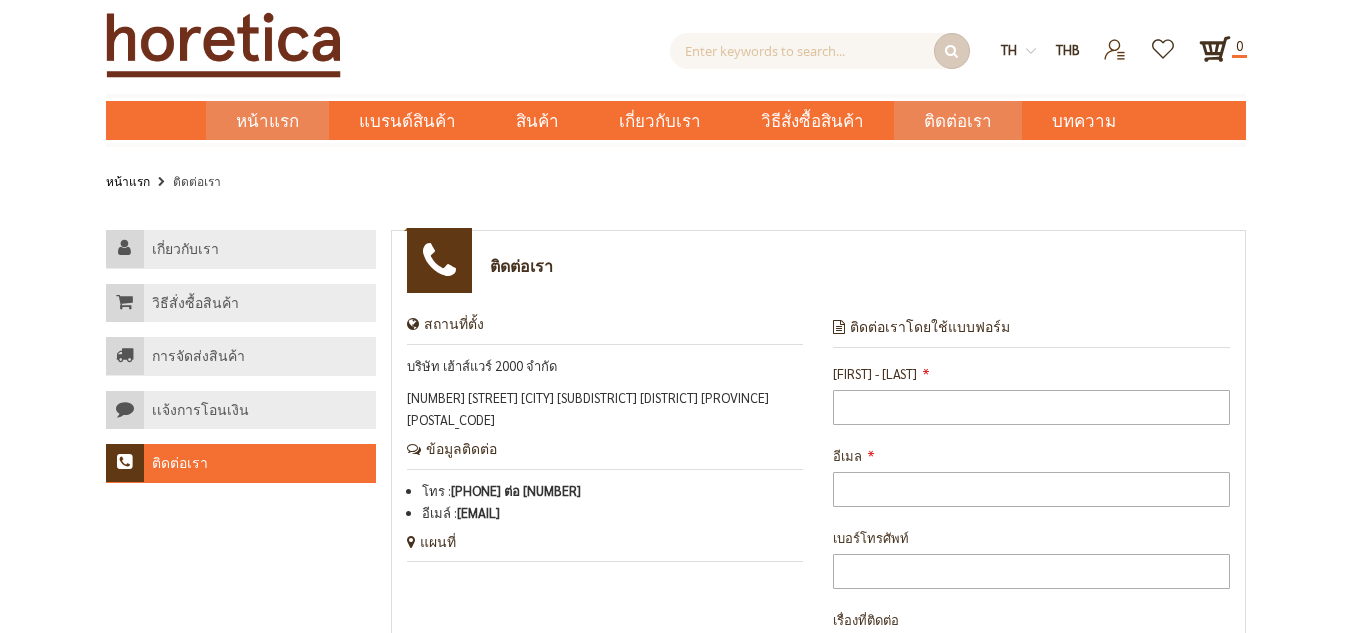 click on "หน้าแรก" at bounding box center (267, 121) 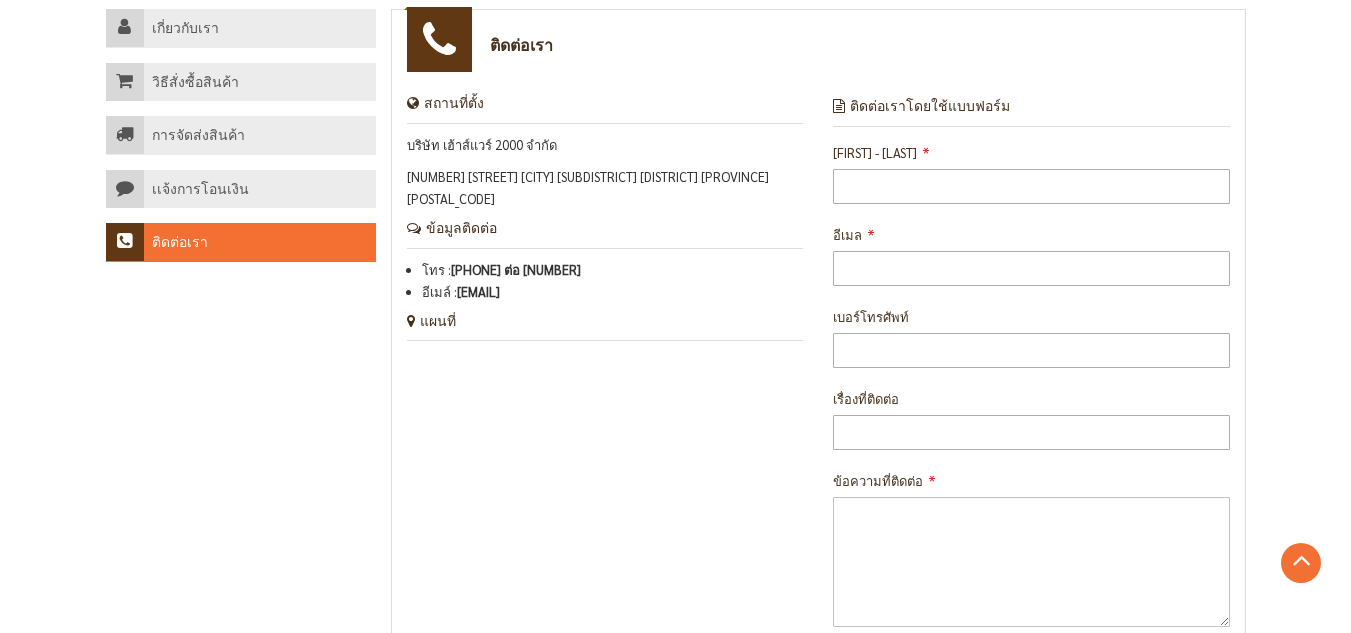 scroll, scrollTop: 0, scrollLeft: 0, axis: both 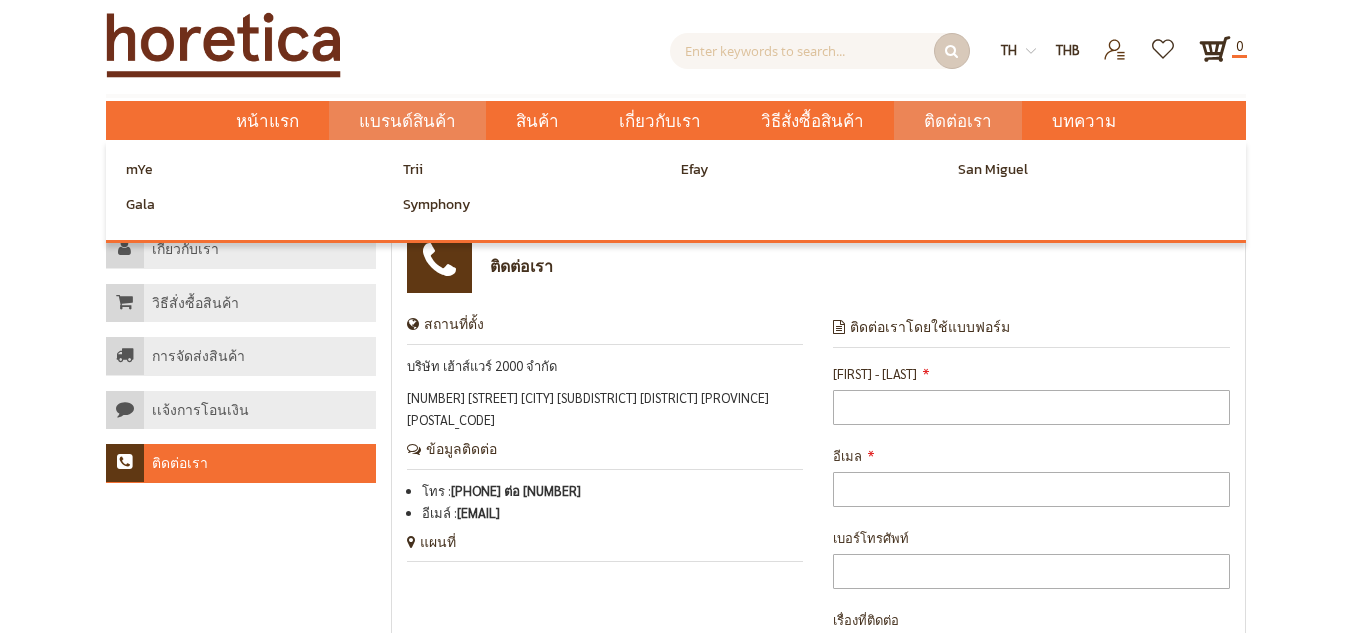 click on "mYe Trii Efay San Miguel Gala Symphony" at bounding box center (676, 190) 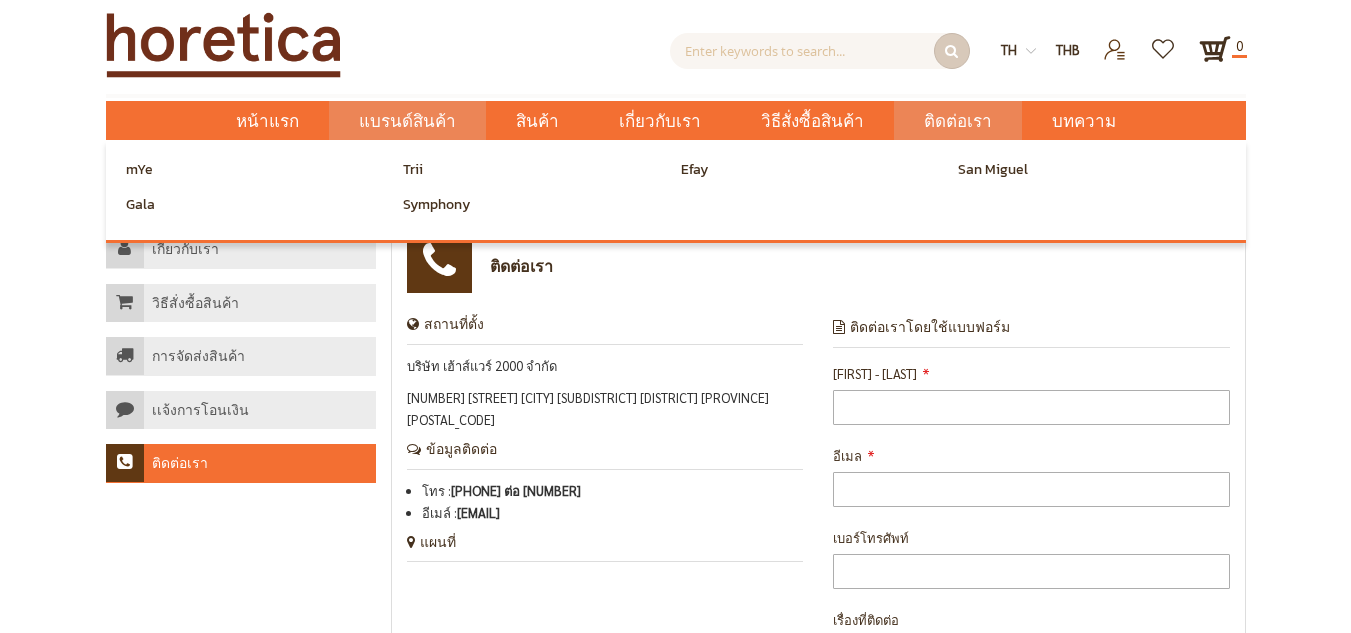 click on "แบรนด์สินค้า" at bounding box center [407, 121] 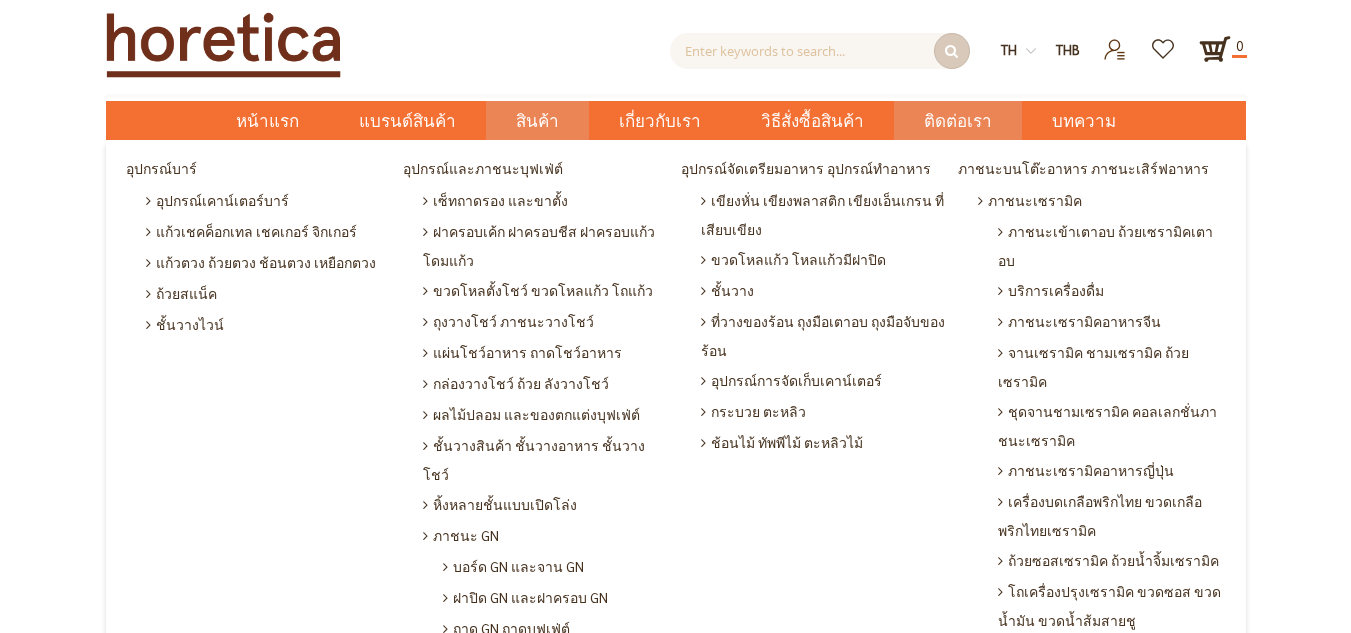 click on "สินค้า" at bounding box center (537, 121) 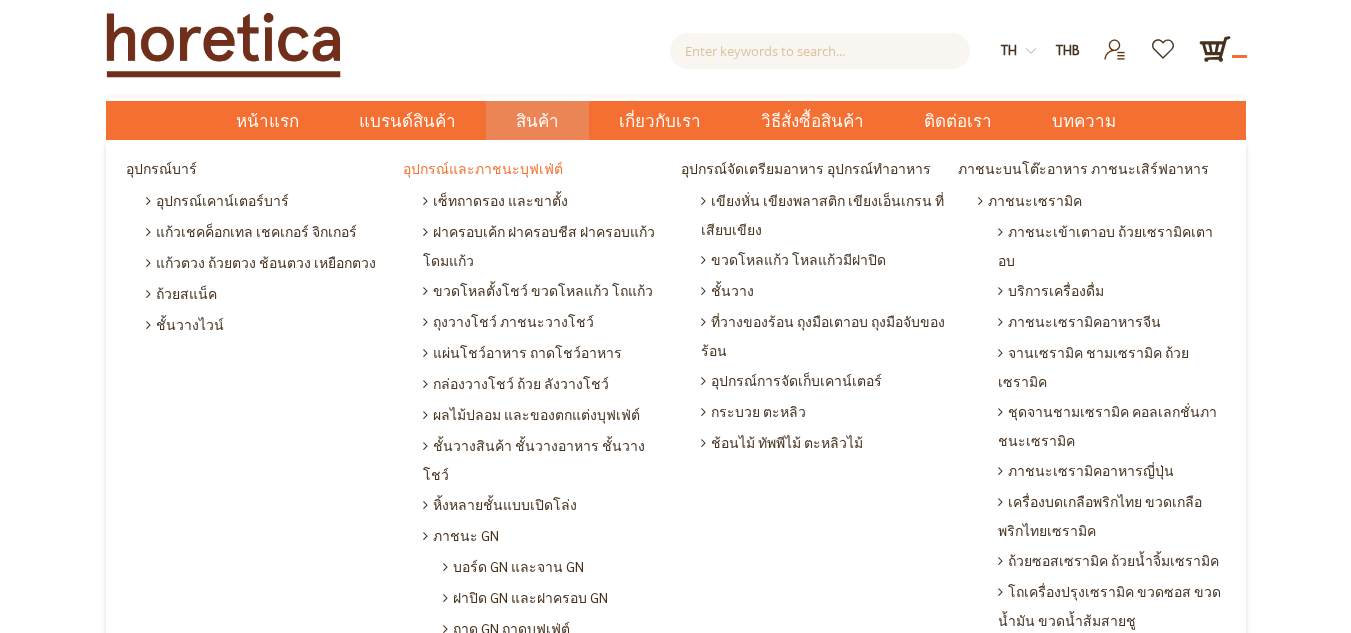 scroll, scrollTop: 0, scrollLeft: 0, axis: both 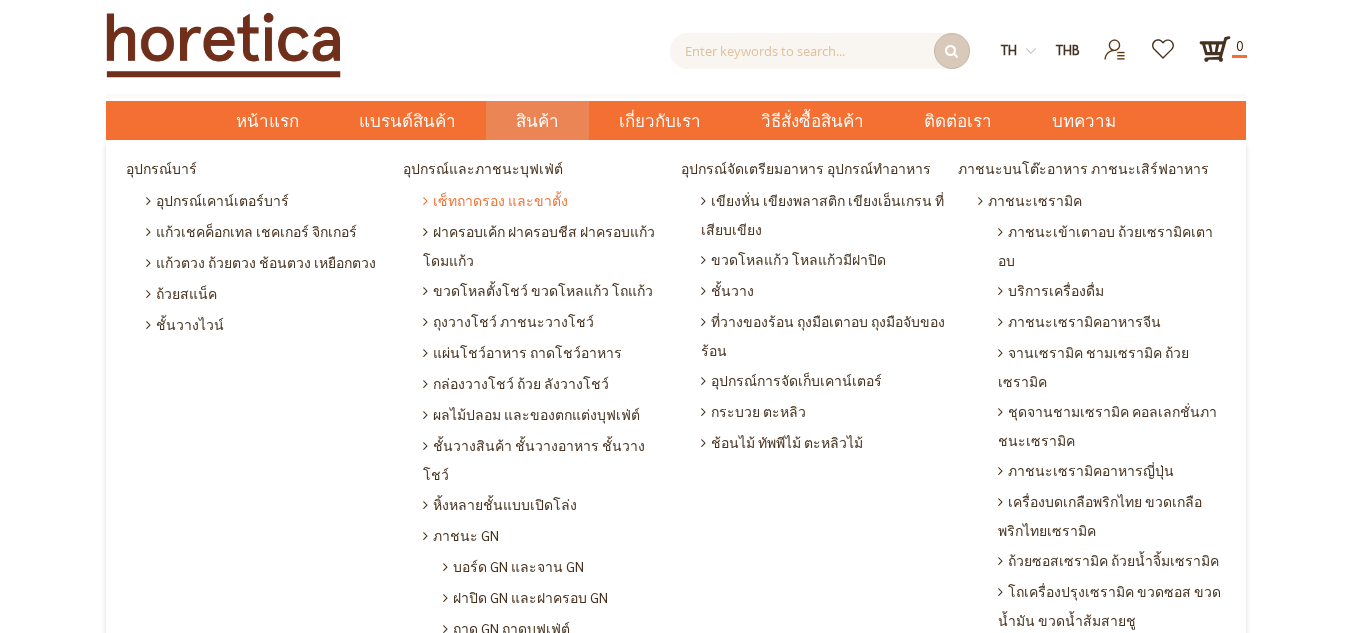 click on "เซ็ทถาดรอง และขาตั้ง" at bounding box center [495, 200] 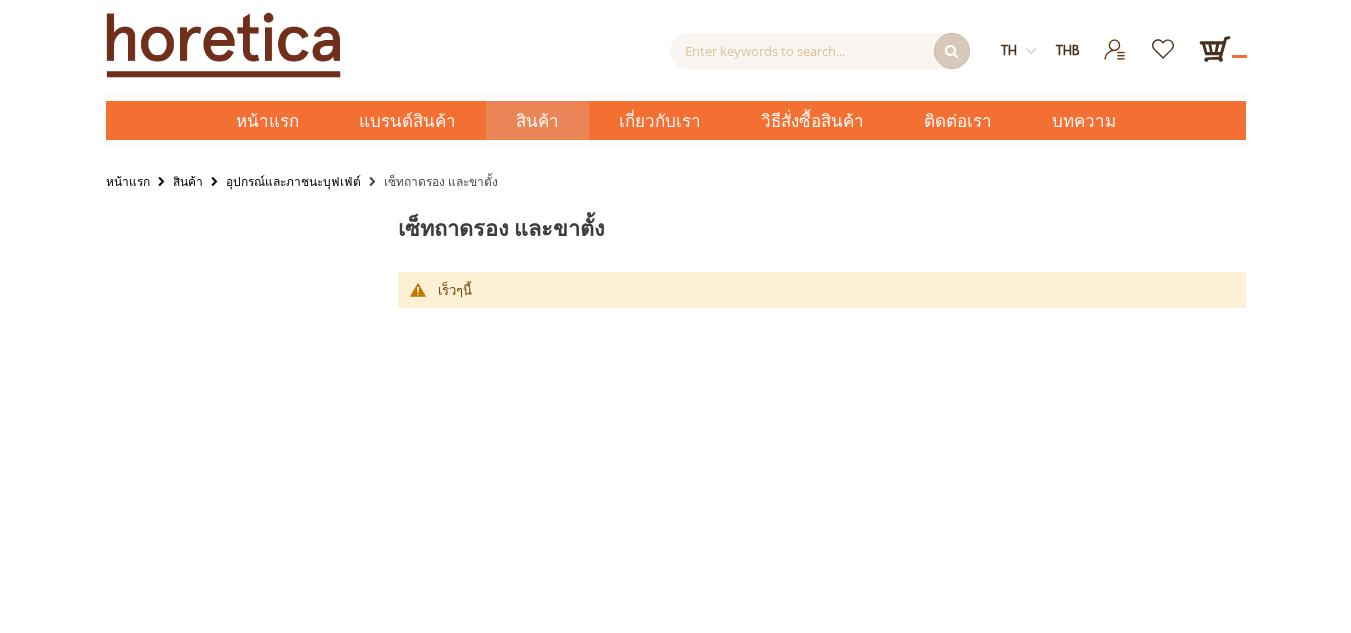 scroll, scrollTop: 0, scrollLeft: 0, axis: both 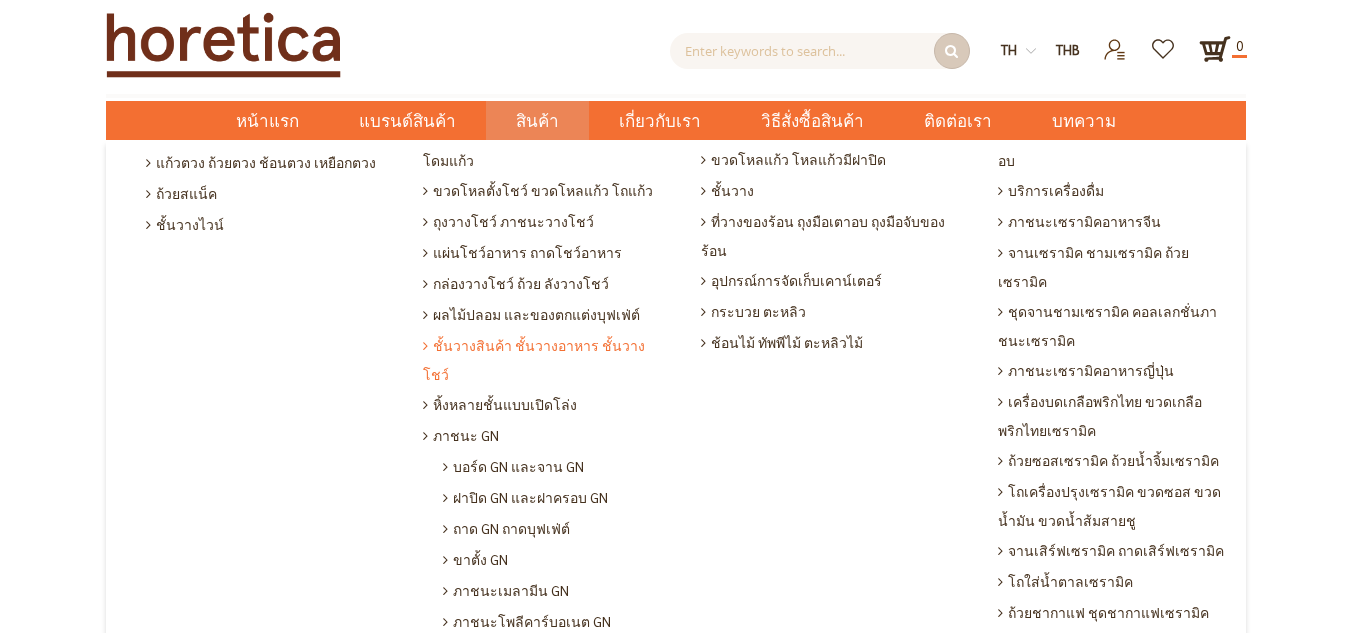 click on "ชั้นวางสินค้า ชั้นวางอาหาร ชั้นวางโชว์" at bounding box center [547, 359] 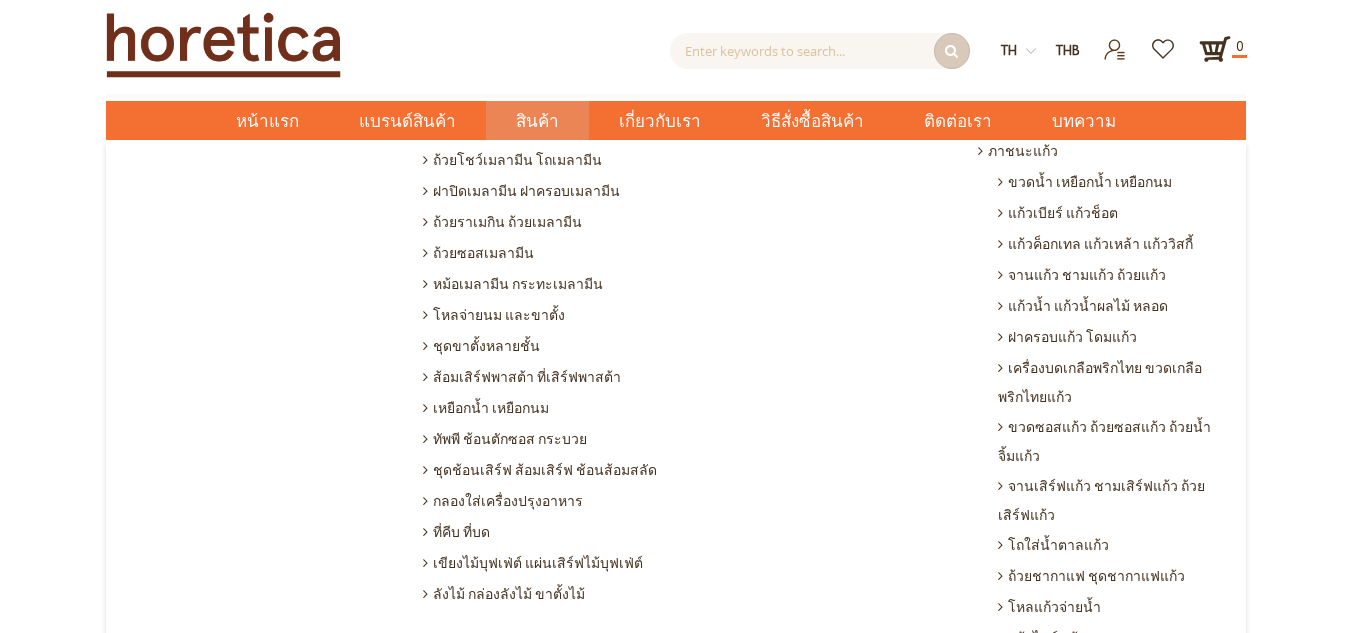 scroll, scrollTop: 376, scrollLeft: 0, axis: vertical 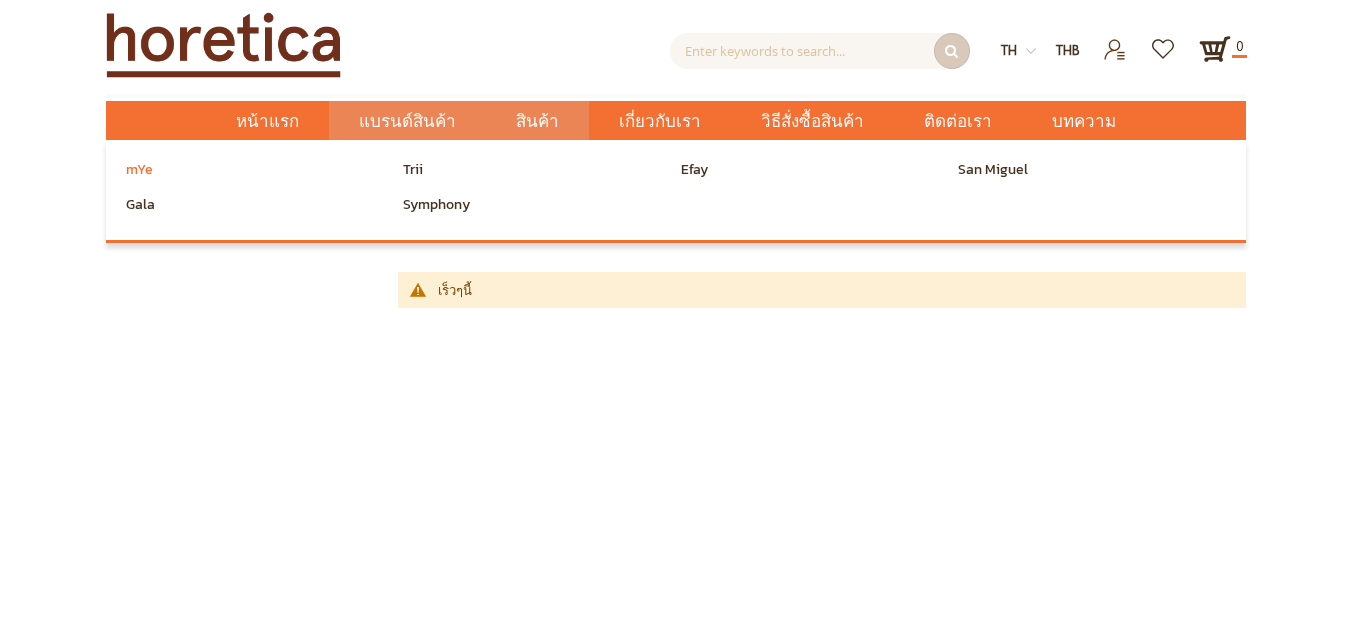 click on "mYe" at bounding box center [139, 170] 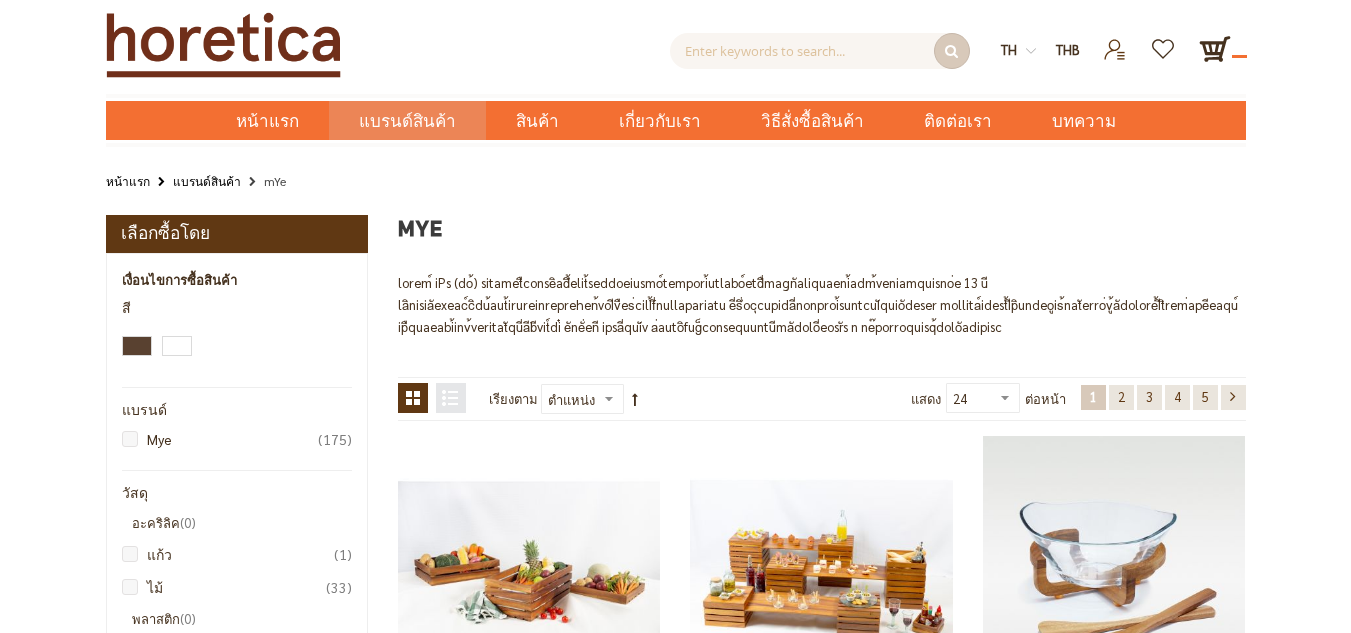 scroll, scrollTop: 0, scrollLeft: 0, axis: both 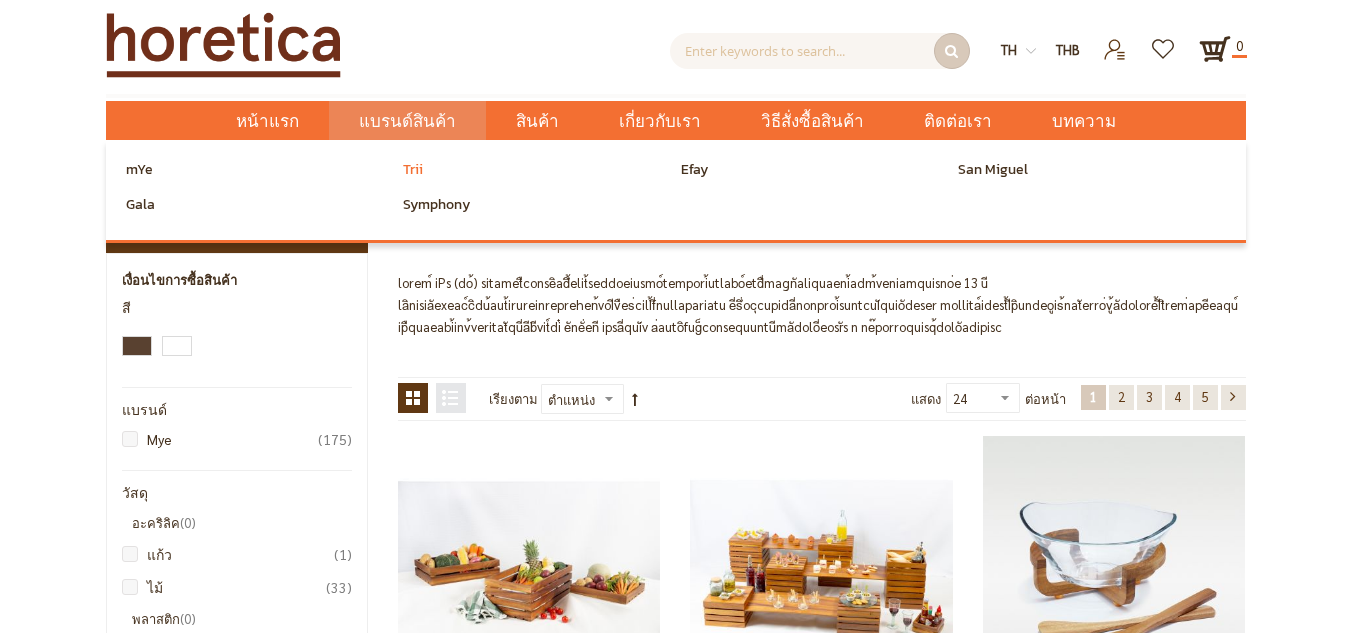 click on "Trii" at bounding box center [413, 170] 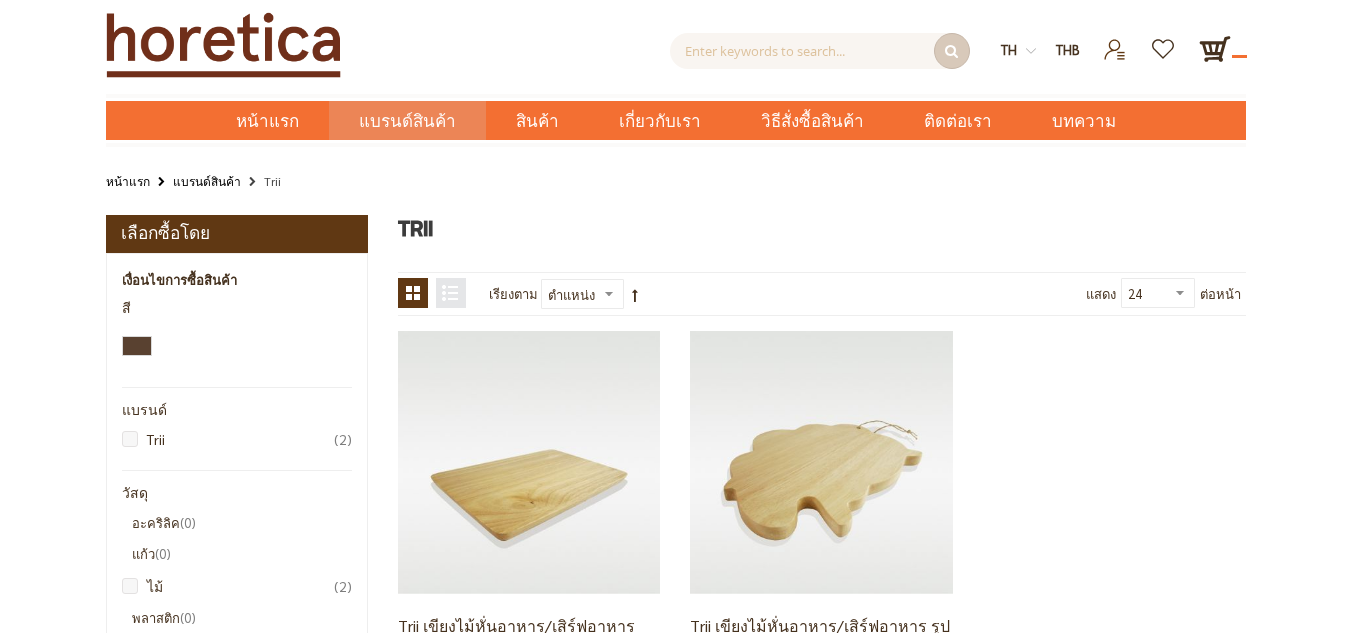 scroll, scrollTop: 0, scrollLeft: 0, axis: both 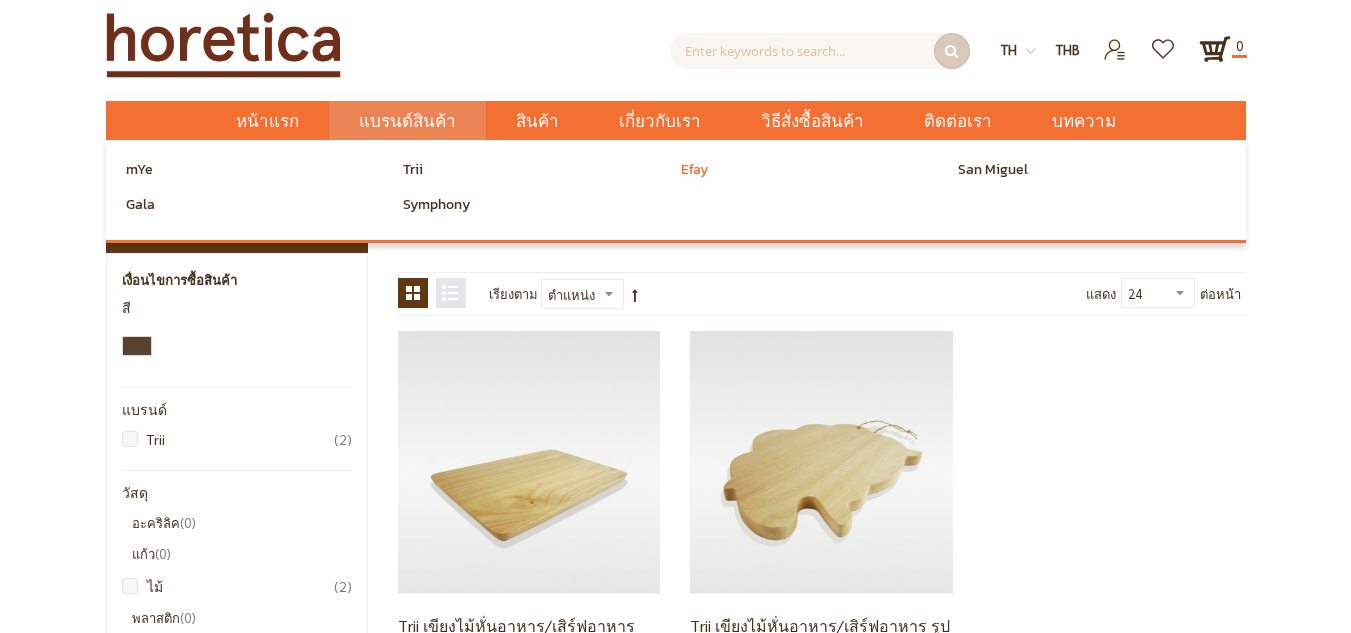 click on "Efay" at bounding box center (694, 170) 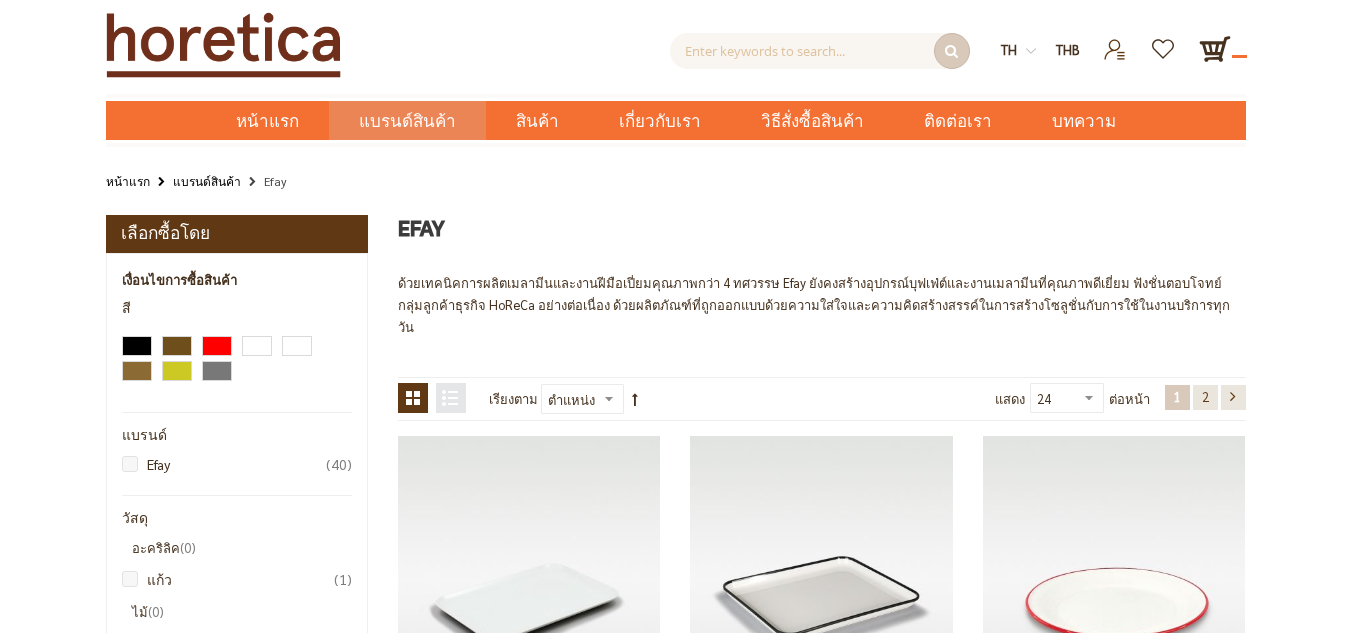 scroll, scrollTop: 0, scrollLeft: 0, axis: both 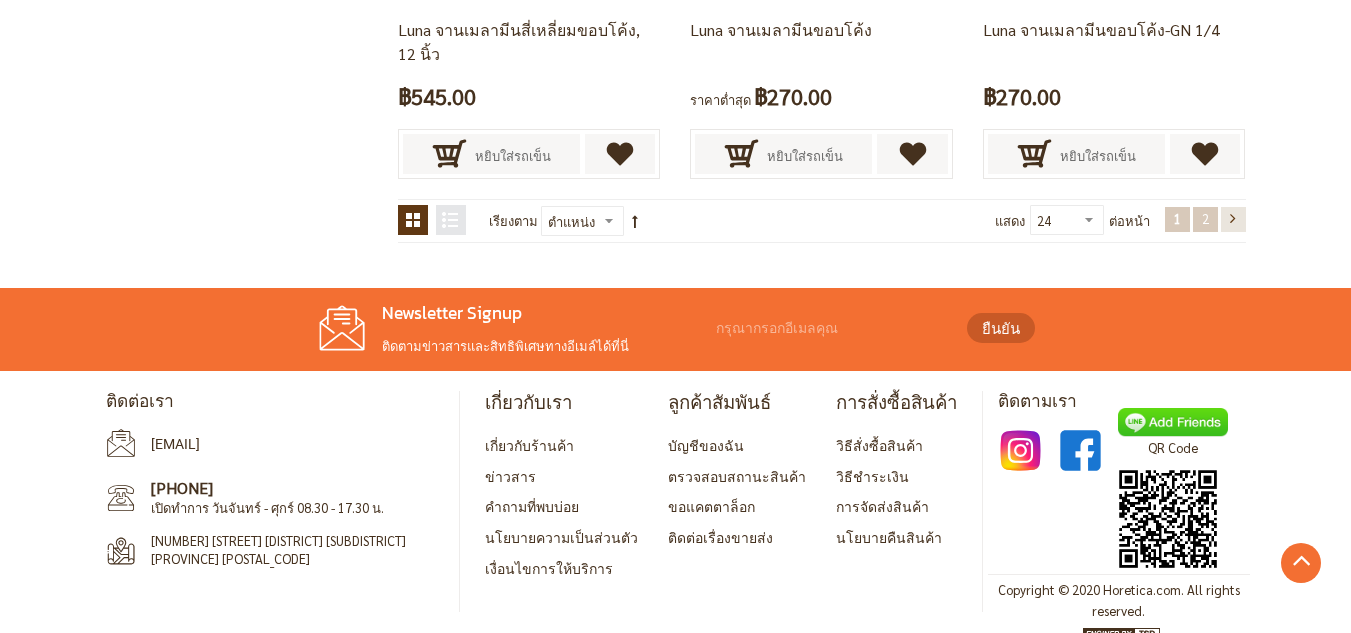 click on "2" at bounding box center [1205, 218] 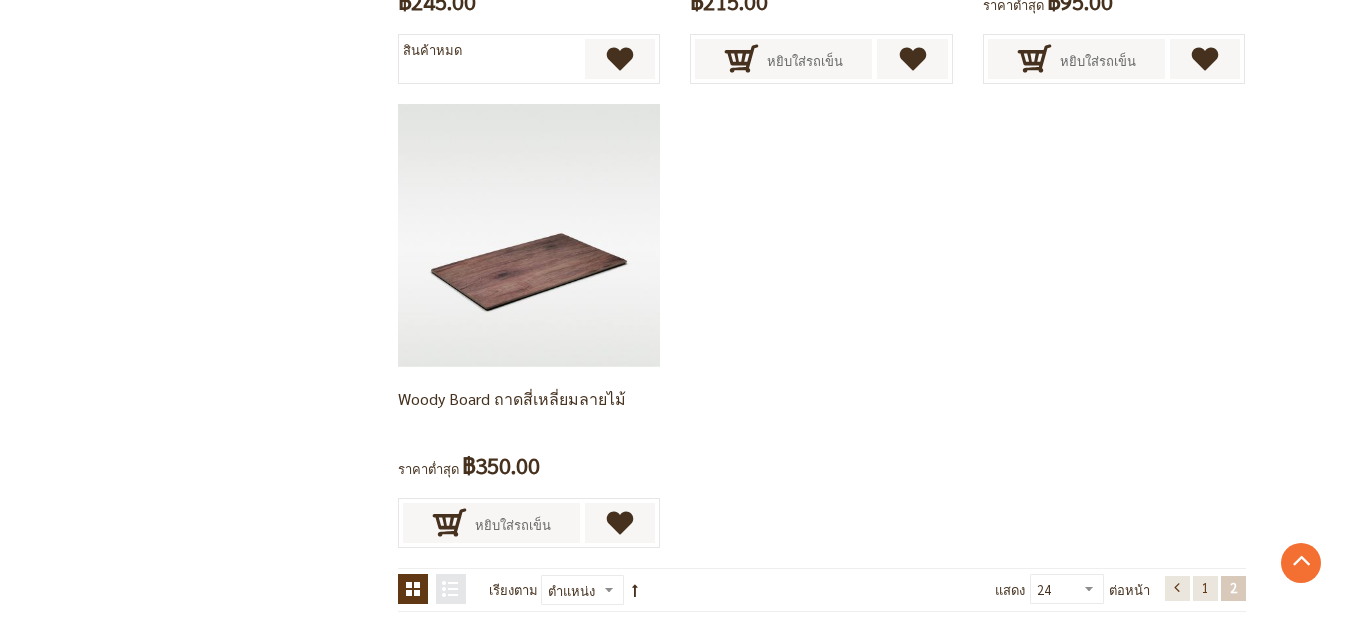 scroll, scrollTop: 2656, scrollLeft: 0, axis: vertical 